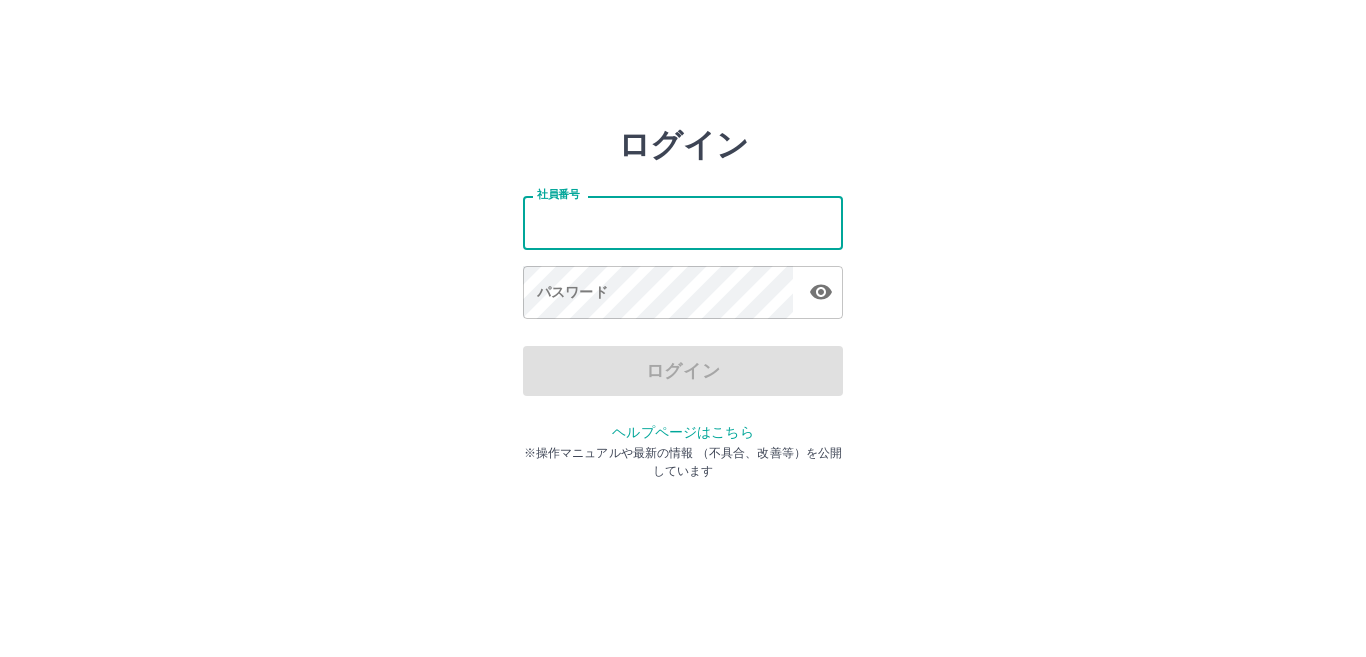 scroll, scrollTop: 0, scrollLeft: 0, axis: both 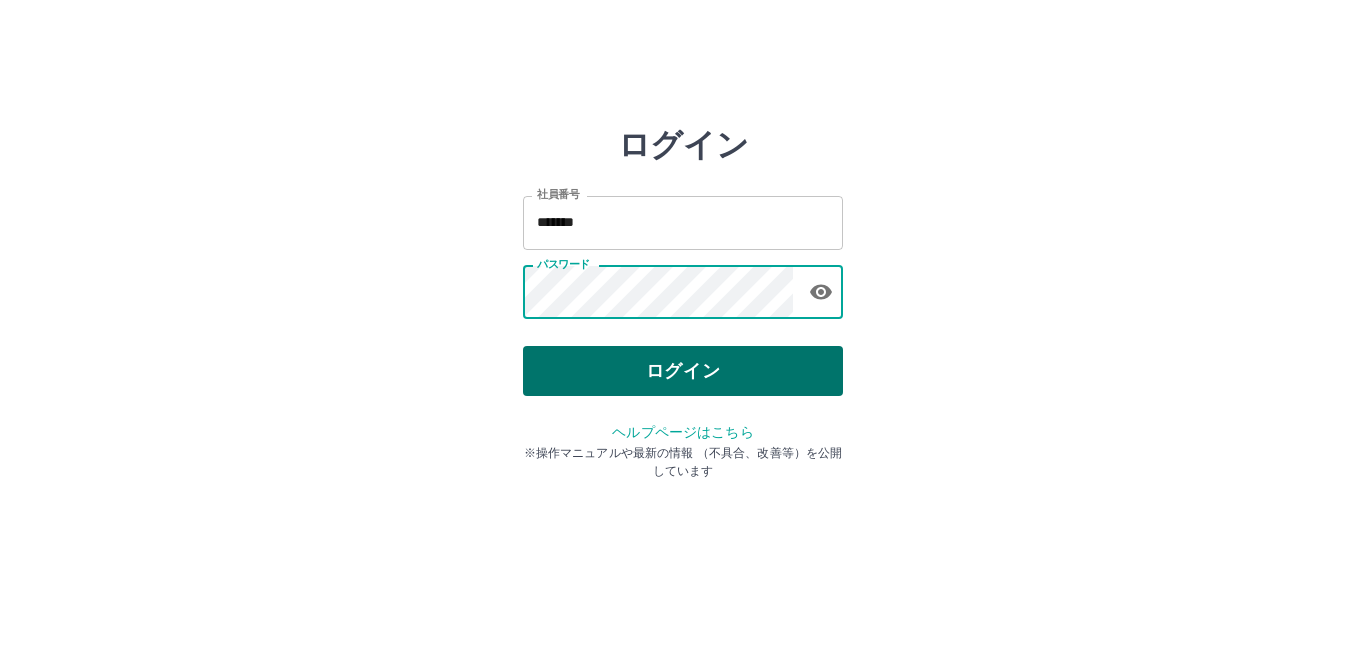 click on "ログイン" at bounding box center (683, 371) 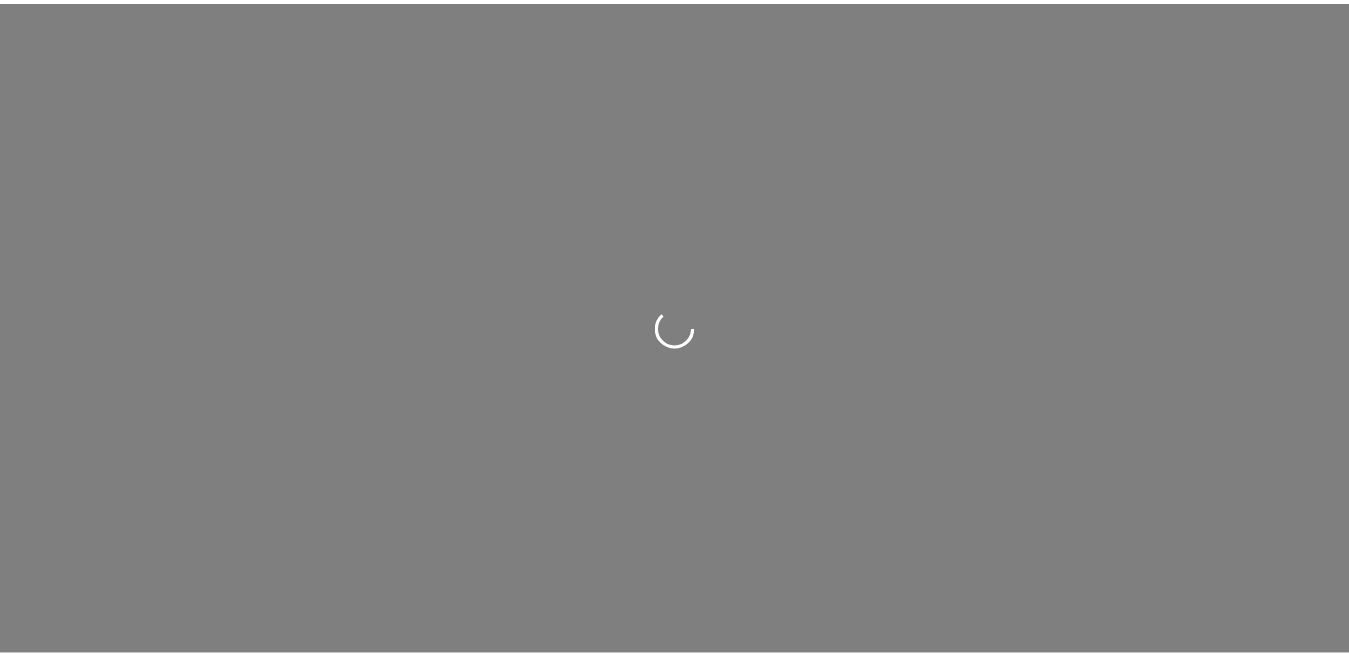 scroll, scrollTop: 0, scrollLeft: 0, axis: both 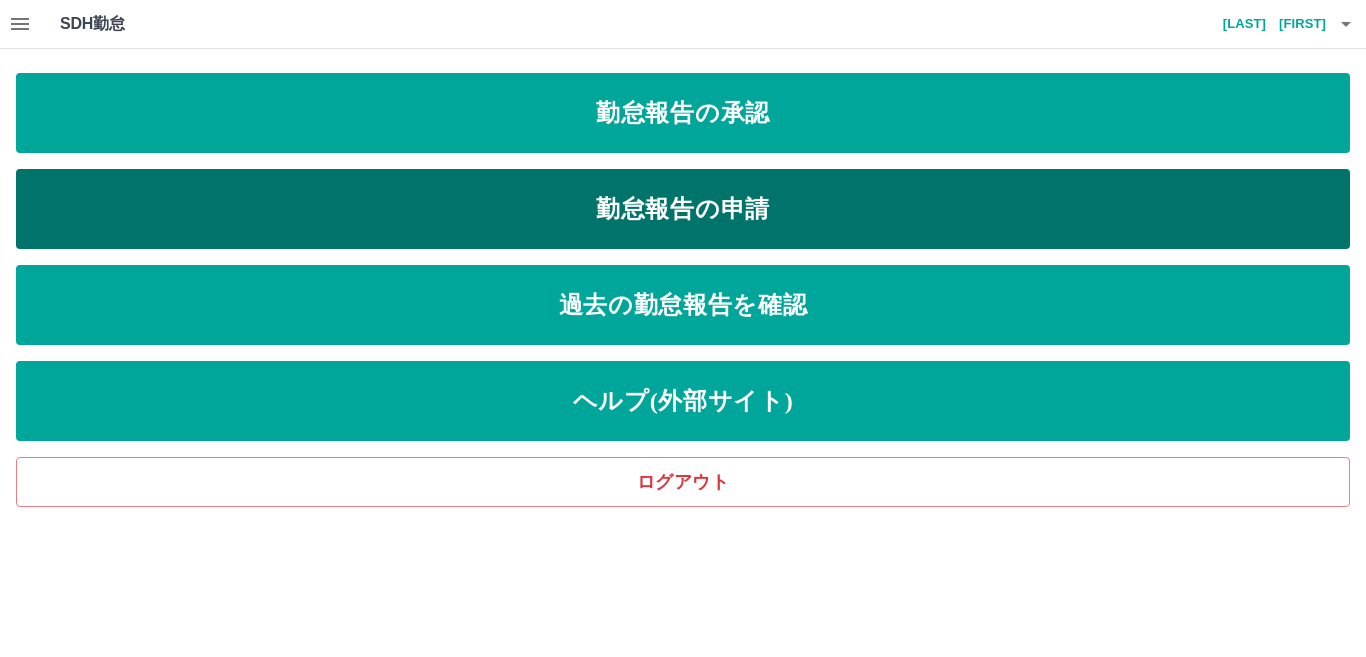 click on "勤怠報告の申請" at bounding box center (683, 209) 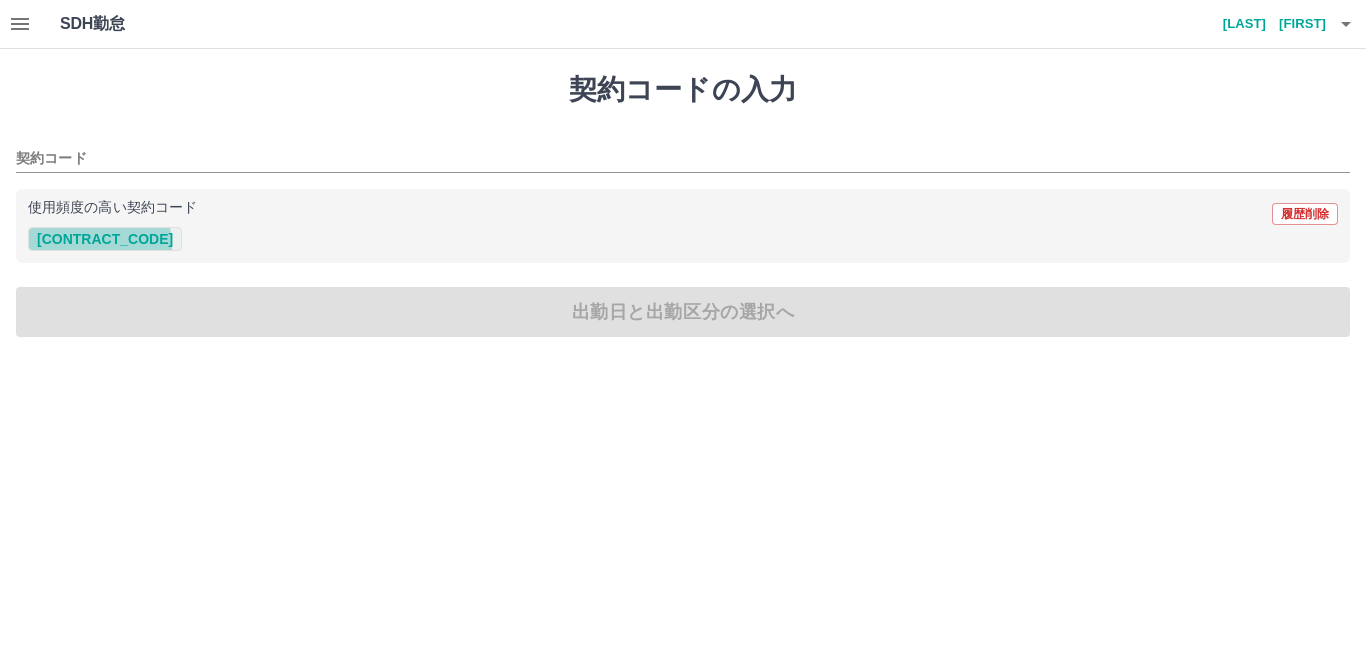 click on "[CONTRACT_CODE]" at bounding box center (105, 239) 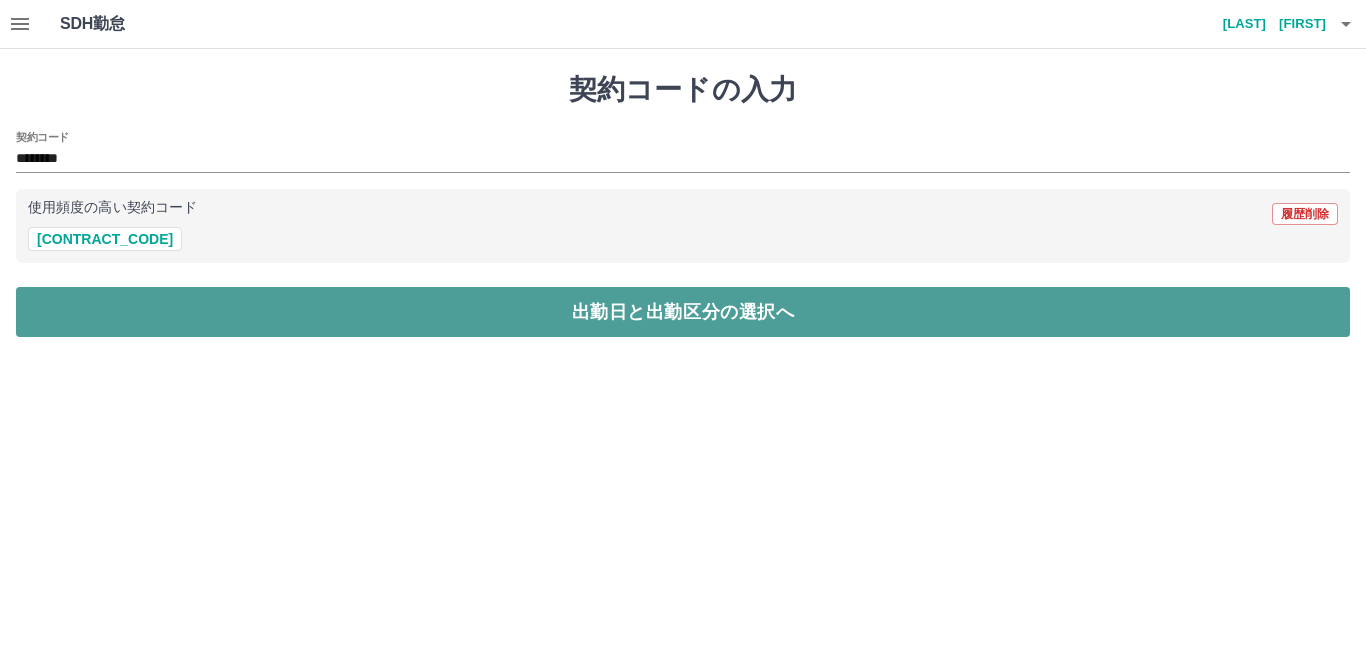 click on "出勤日と出勤区分の選択へ" at bounding box center [683, 312] 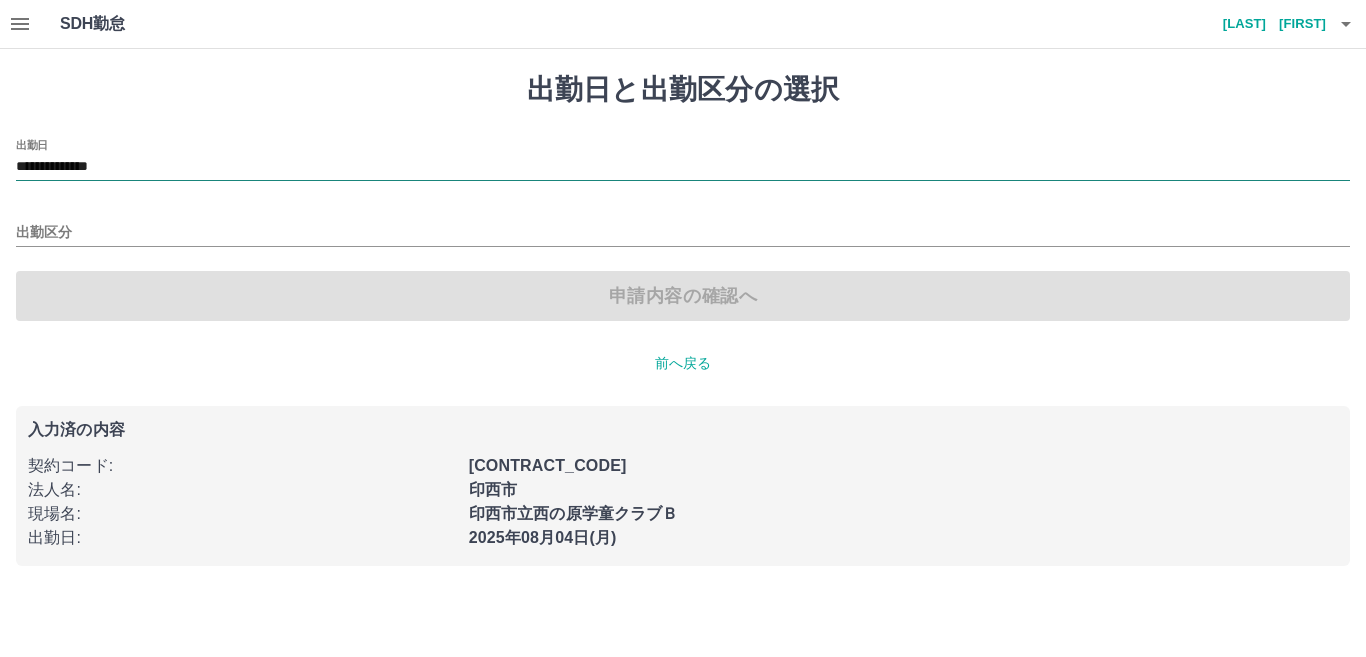 click on "**********" at bounding box center (683, 167) 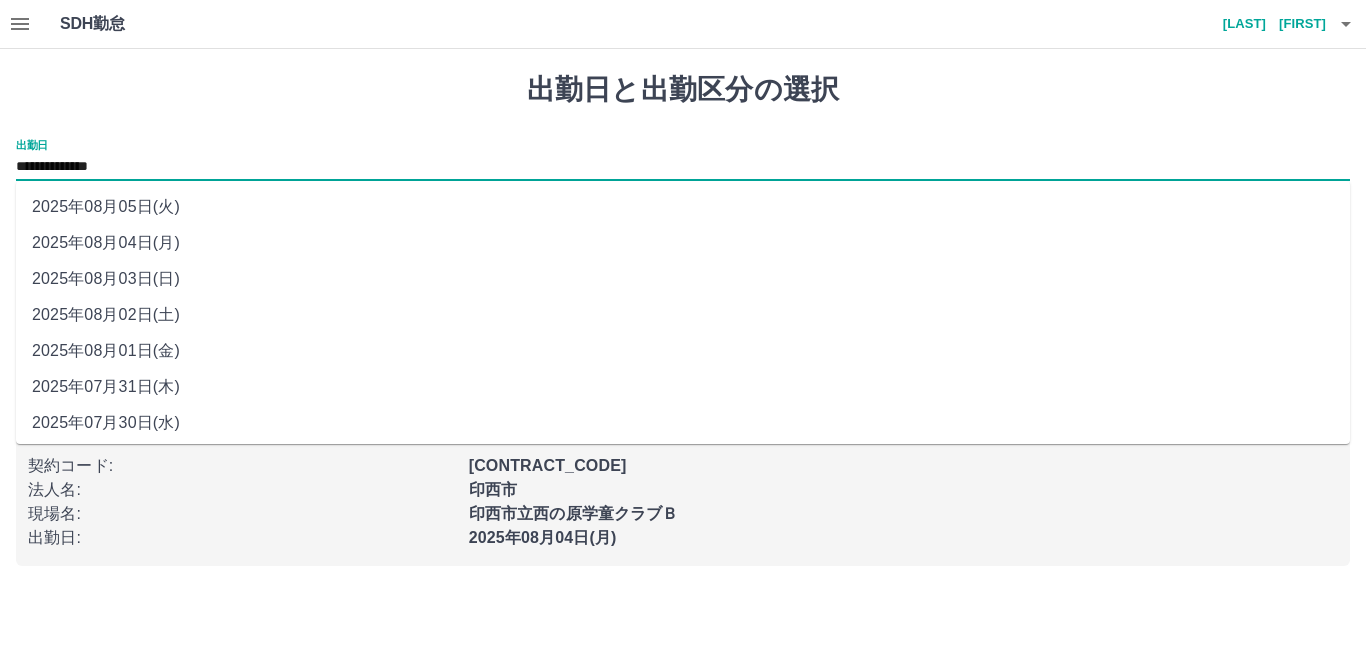 click on "**********" at bounding box center [683, 160] 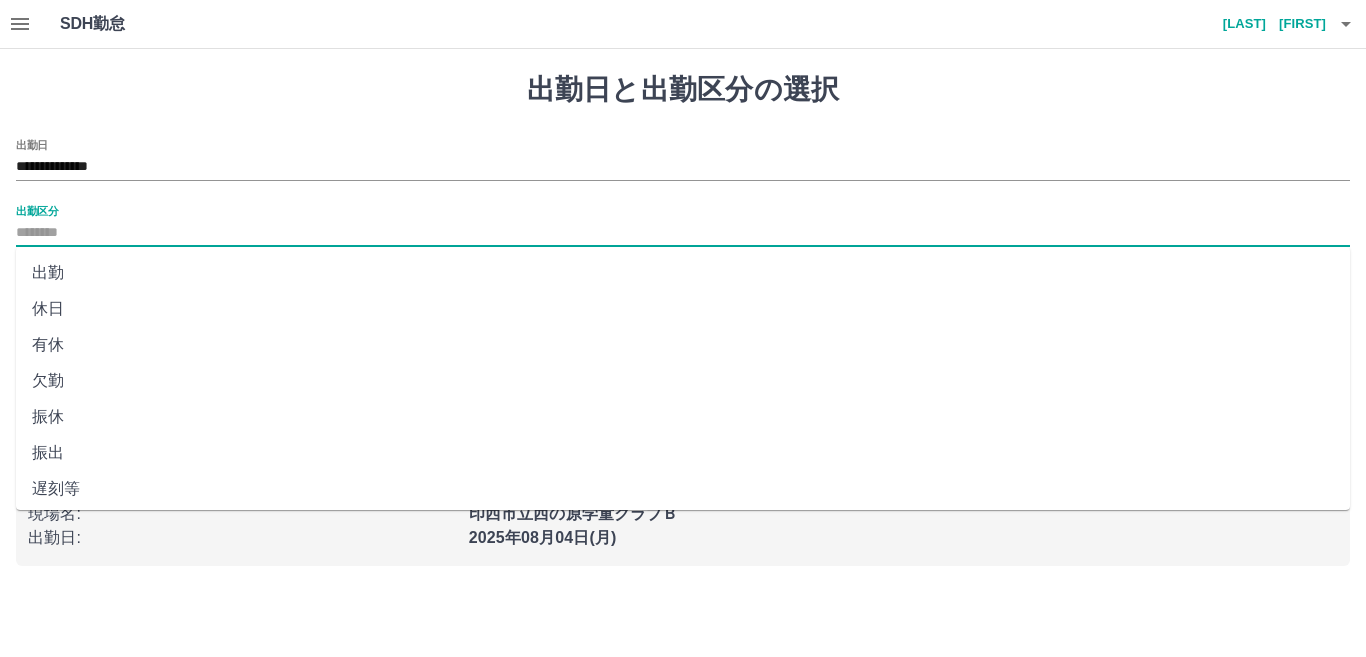 click on "出勤区分" at bounding box center (683, 233) 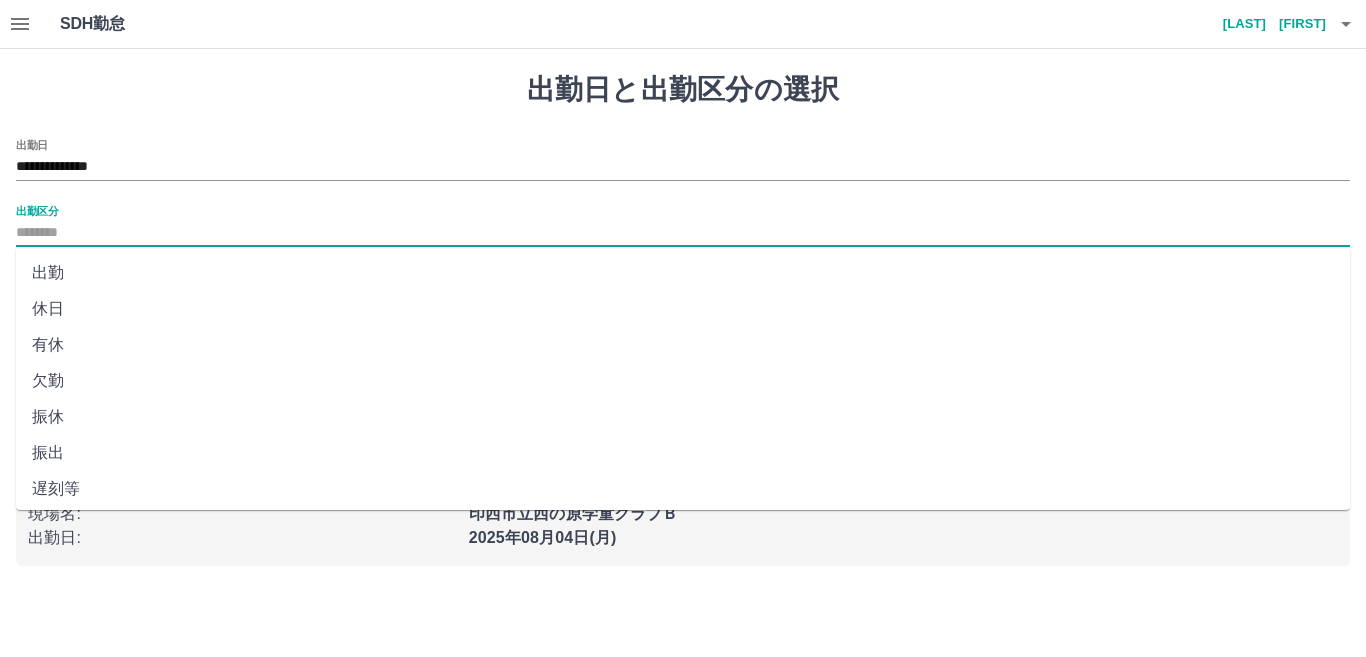 click on "出勤" at bounding box center [683, 273] 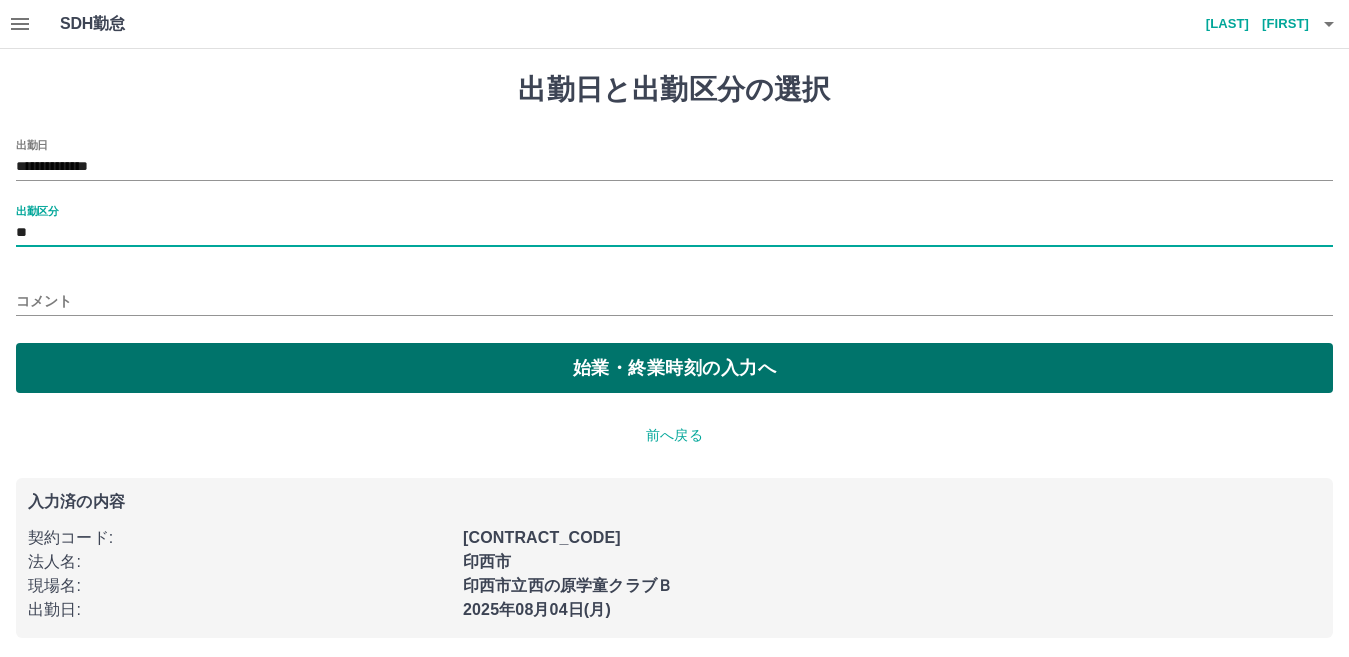click on "始業・終業時刻の入力へ" at bounding box center (674, 368) 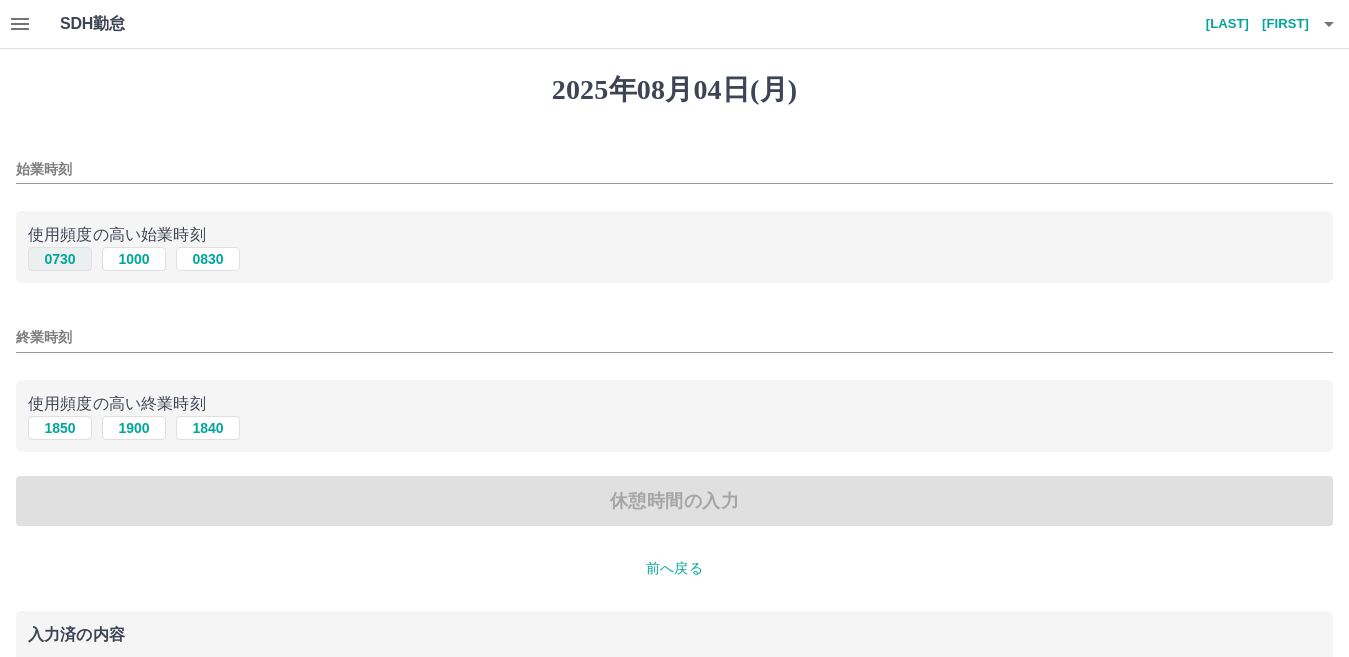 click on "0730" at bounding box center [60, 259] 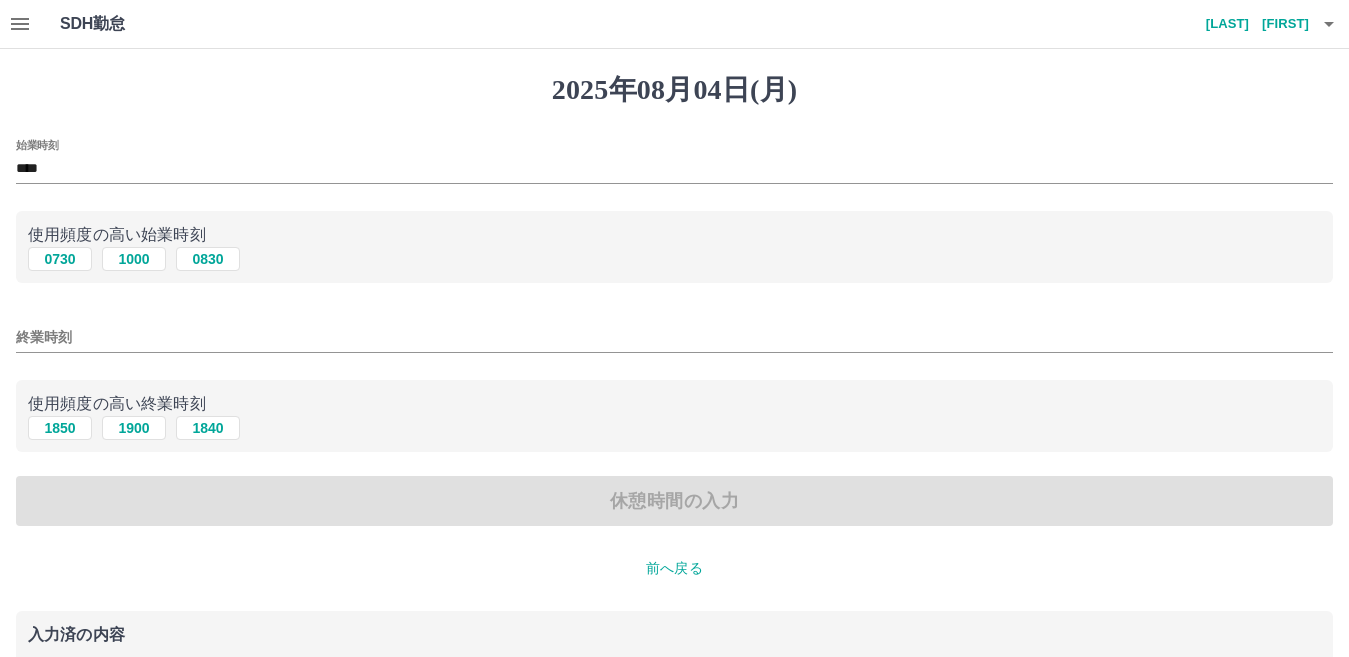 click on "終業時刻" at bounding box center (674, 337) 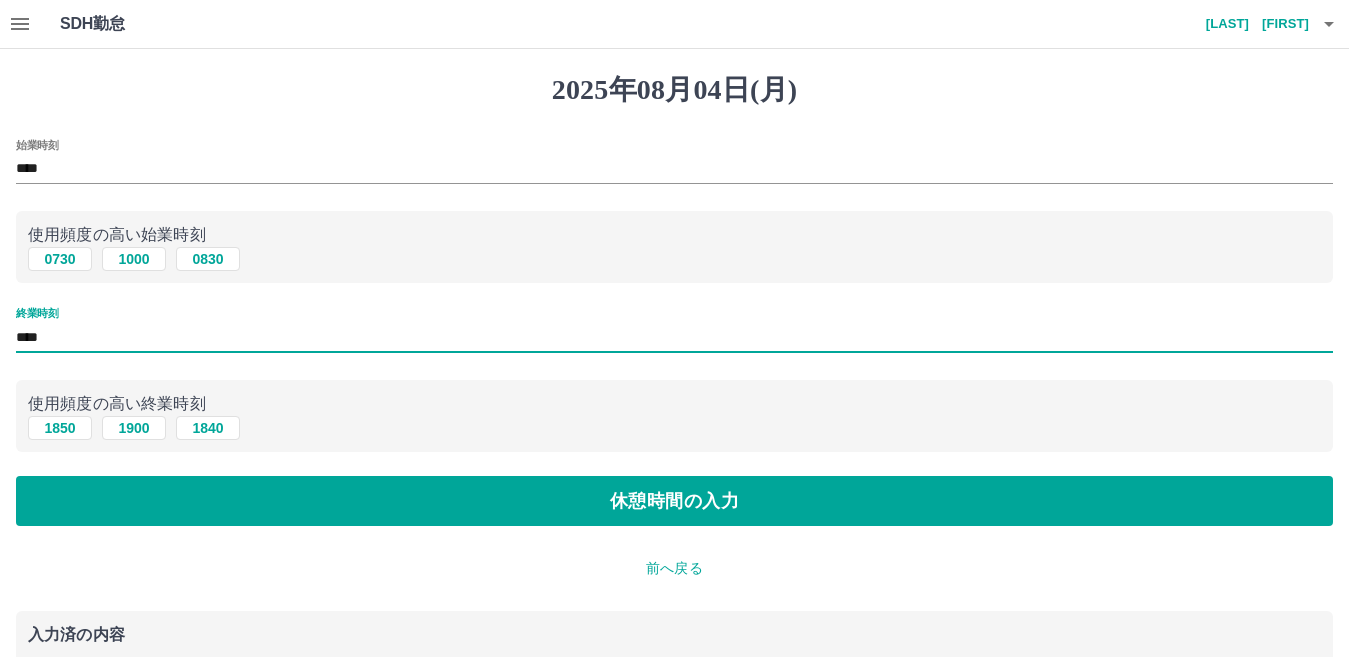 type on "****" 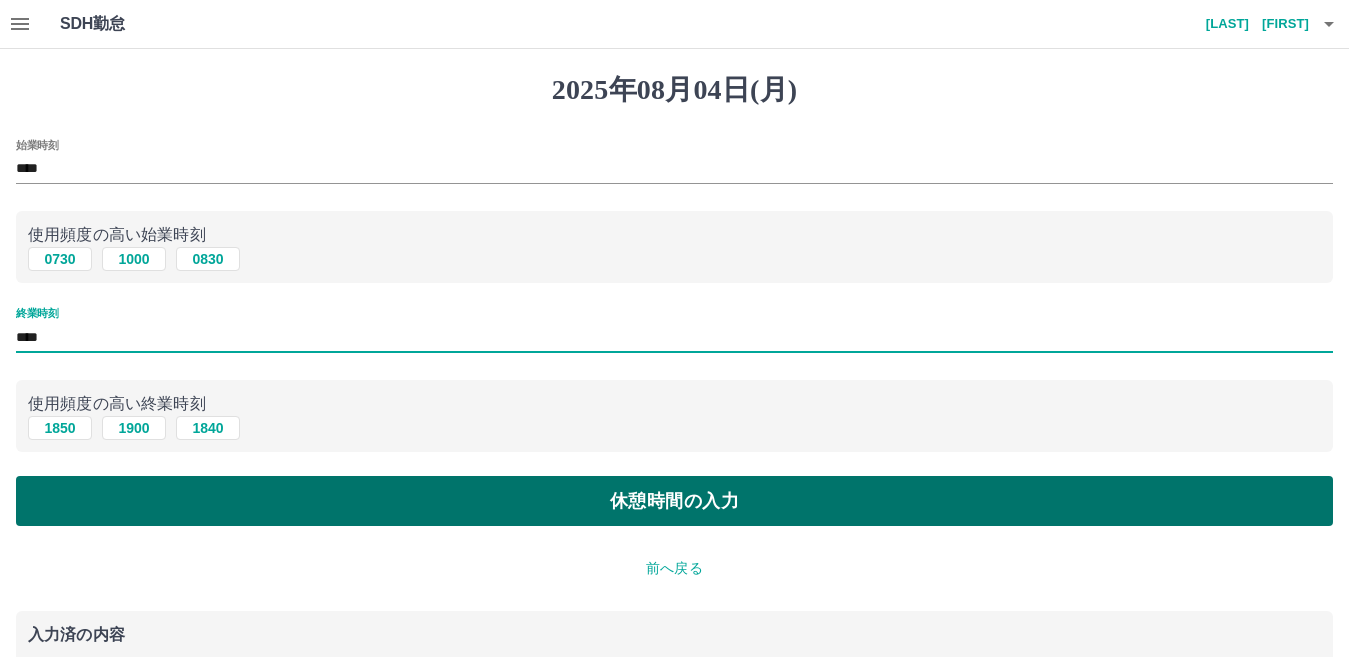 click on "休憩時間の入力" at bounding box center (674, 501) 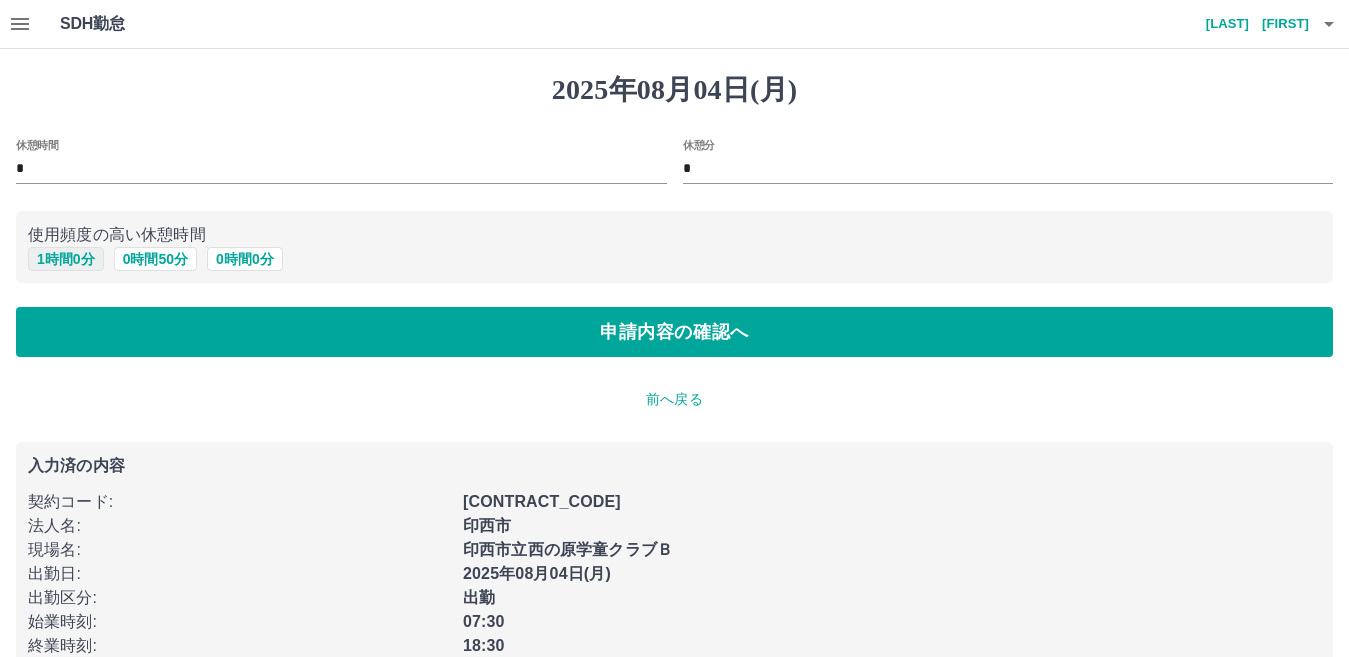 click on "1 時間 0 分" at bounding box center (66, 259) 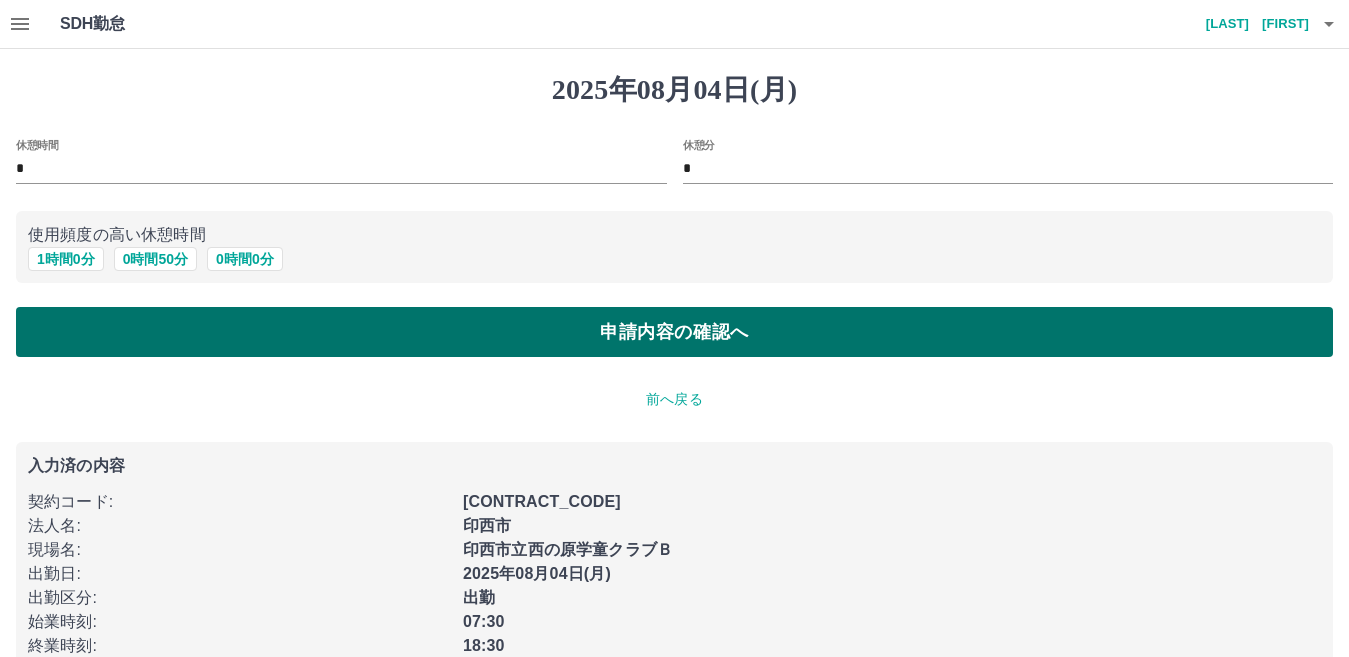 click on "申請内容の確認へ" at bounding box center [674, 332] 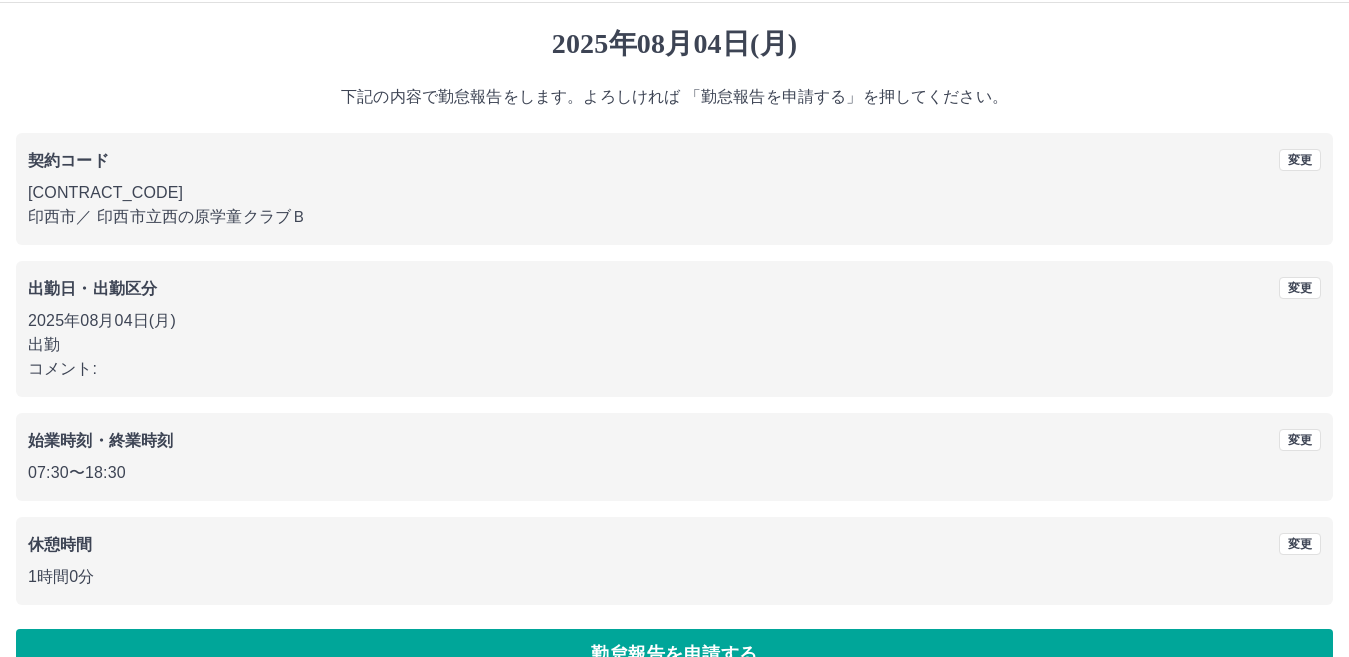 scroll, scrollTop: 92, scrollLeft: 0, axis: vertical 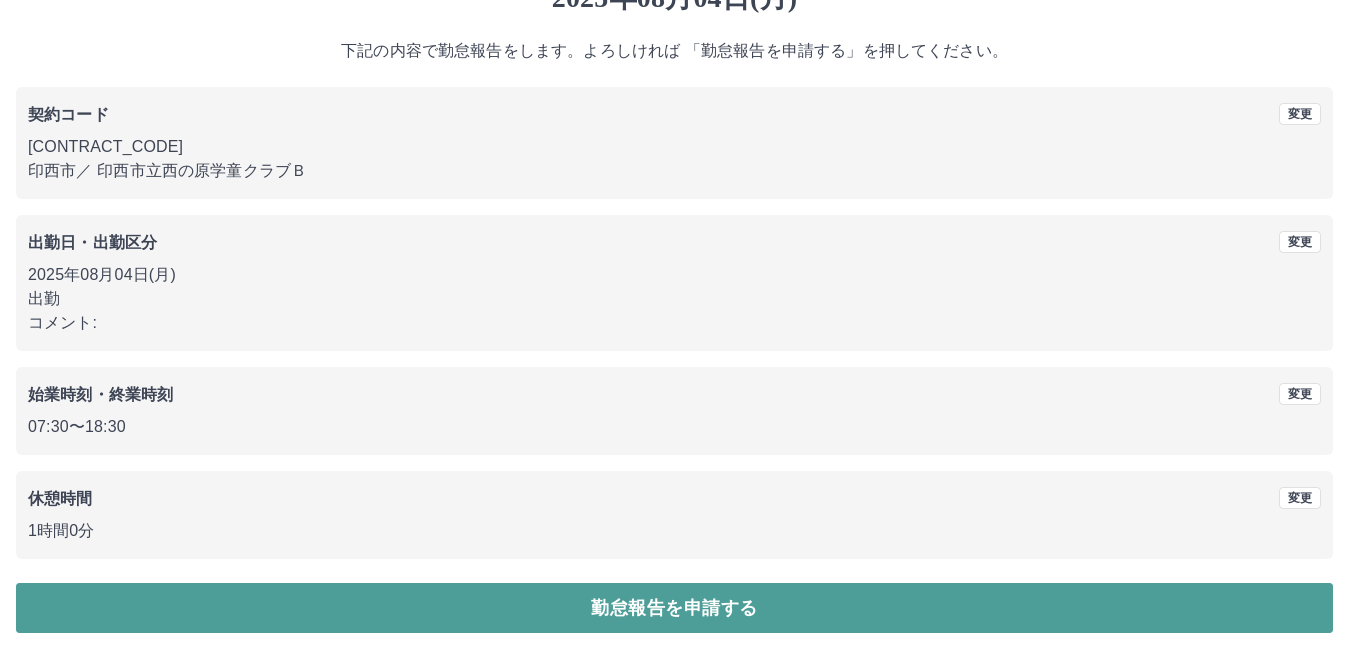 click on "勤怠報告を申請する" at bounding box center (674, 608) 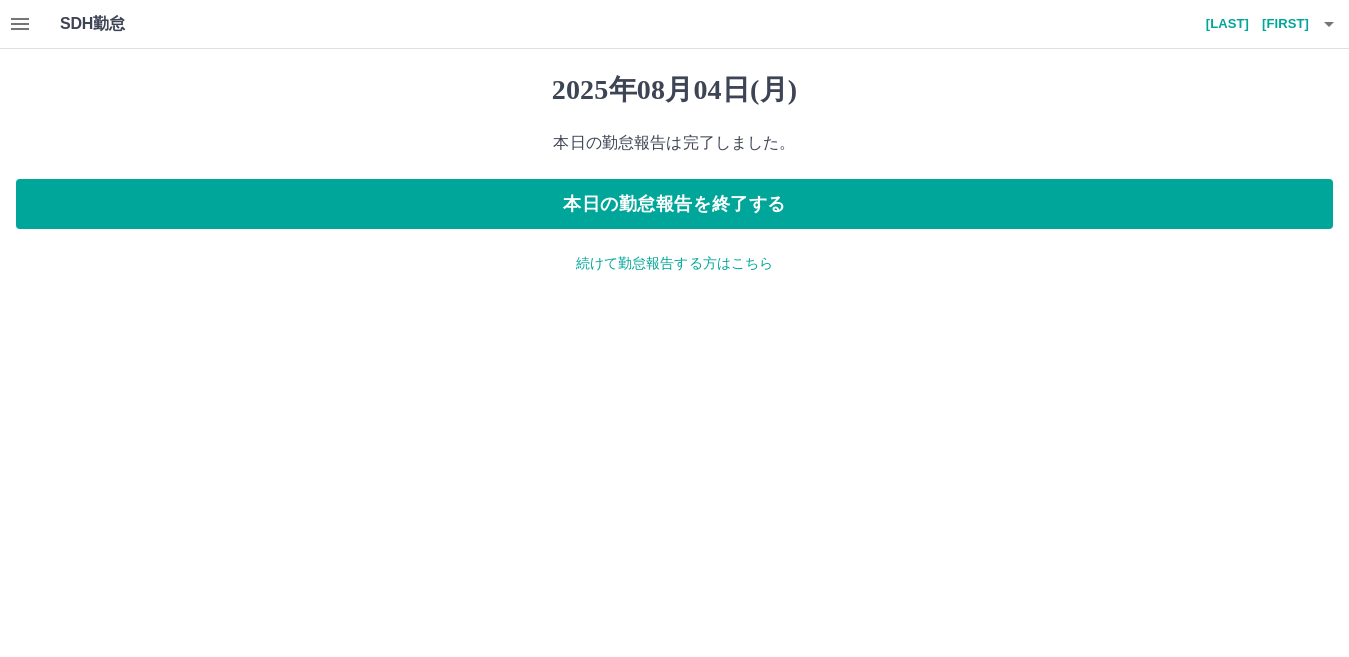 scroll, scrollTop: 0, scrollLeft: 0, axis: both 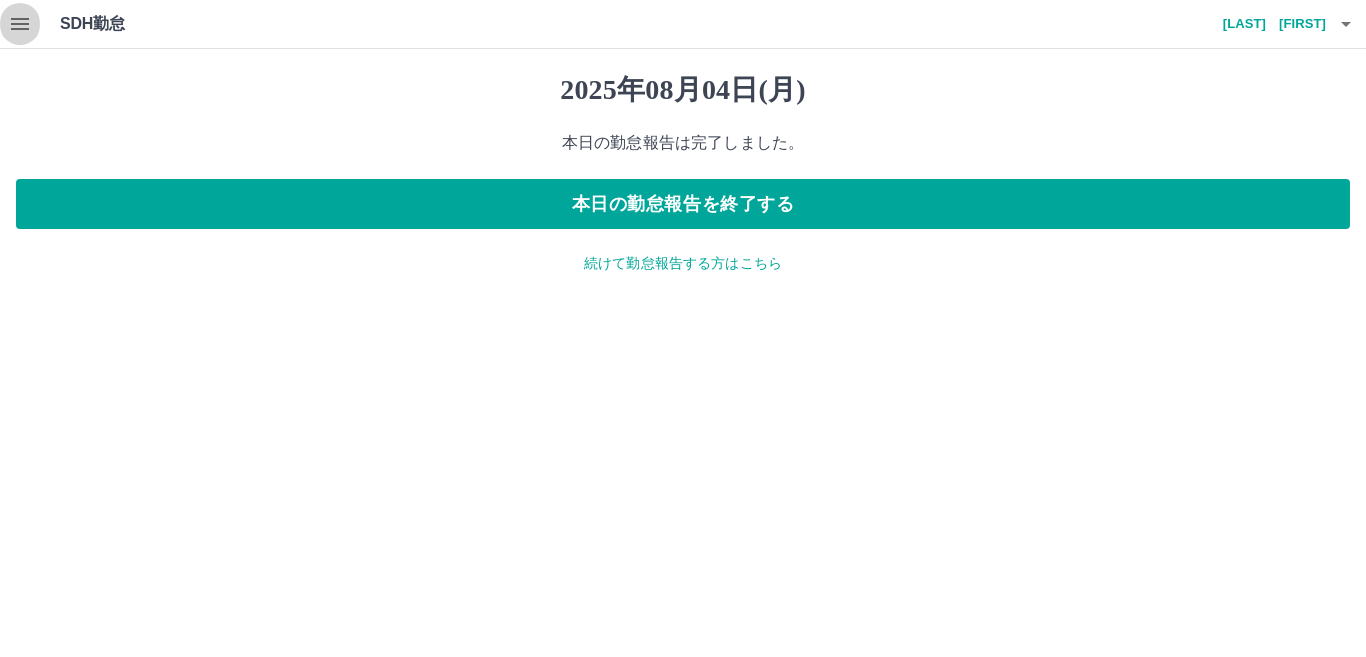 click 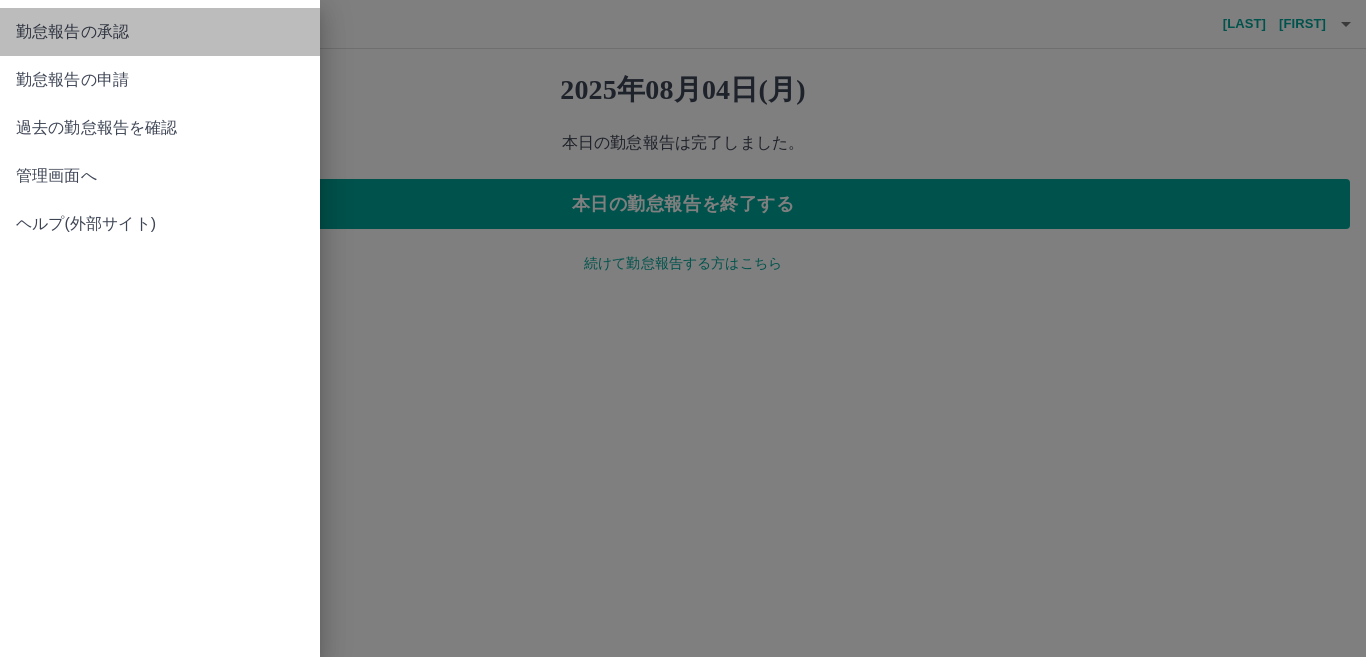 click on "勤怠報告の承認" at bounding box center (160, 32) 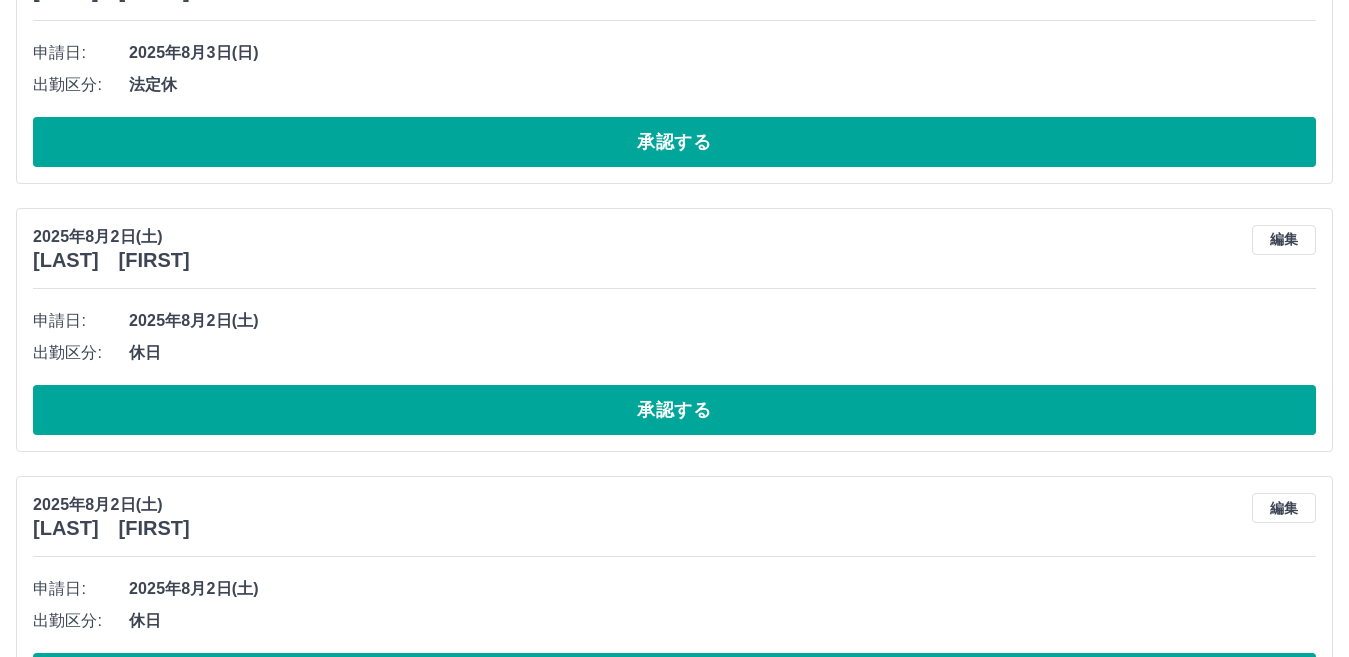 scroll, scrollTop: 2783, scrollLeft: 0, axis: vertical 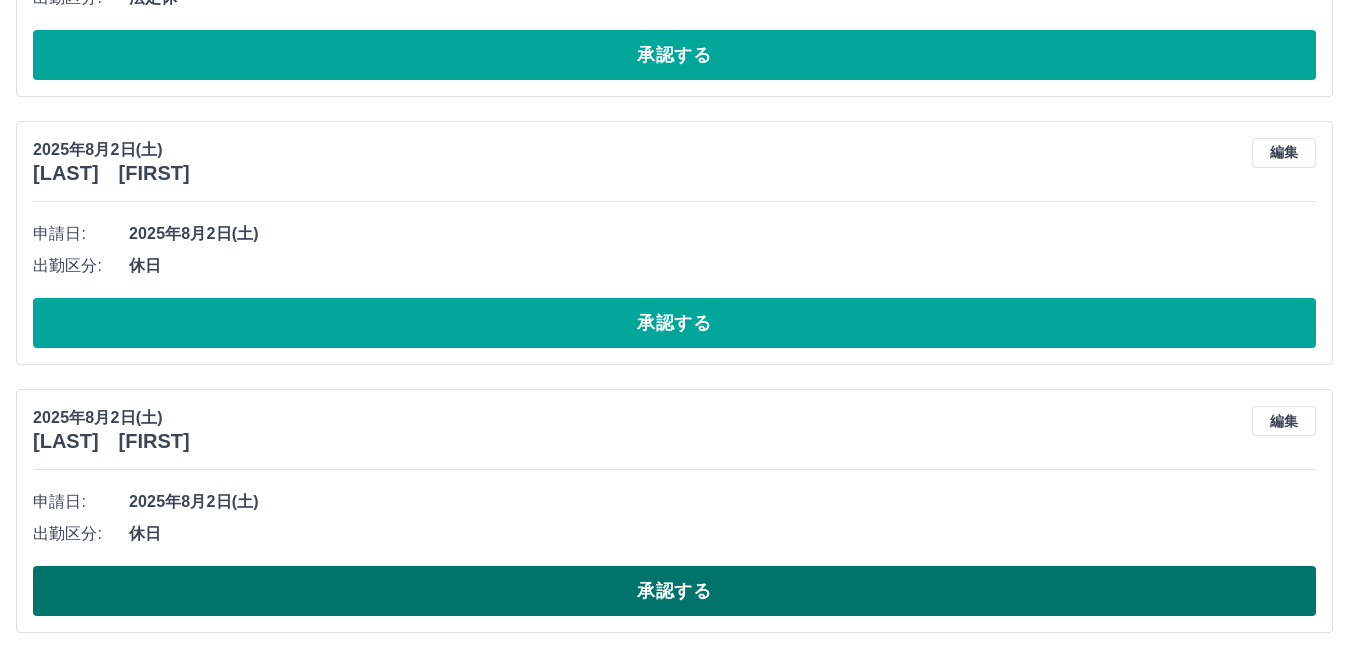 click on "承認する" at bounding box center [674, 591] 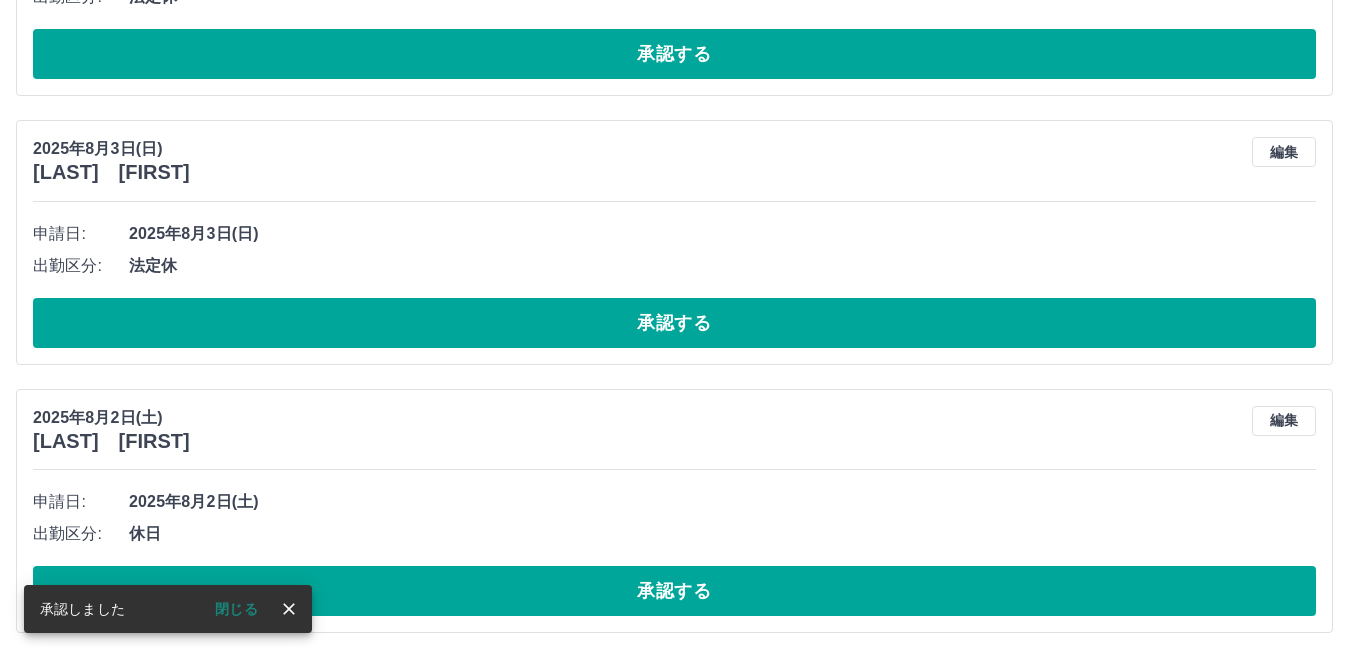 scroll, scrollTop: 2515, scrollLeft: 0, axis: vertical 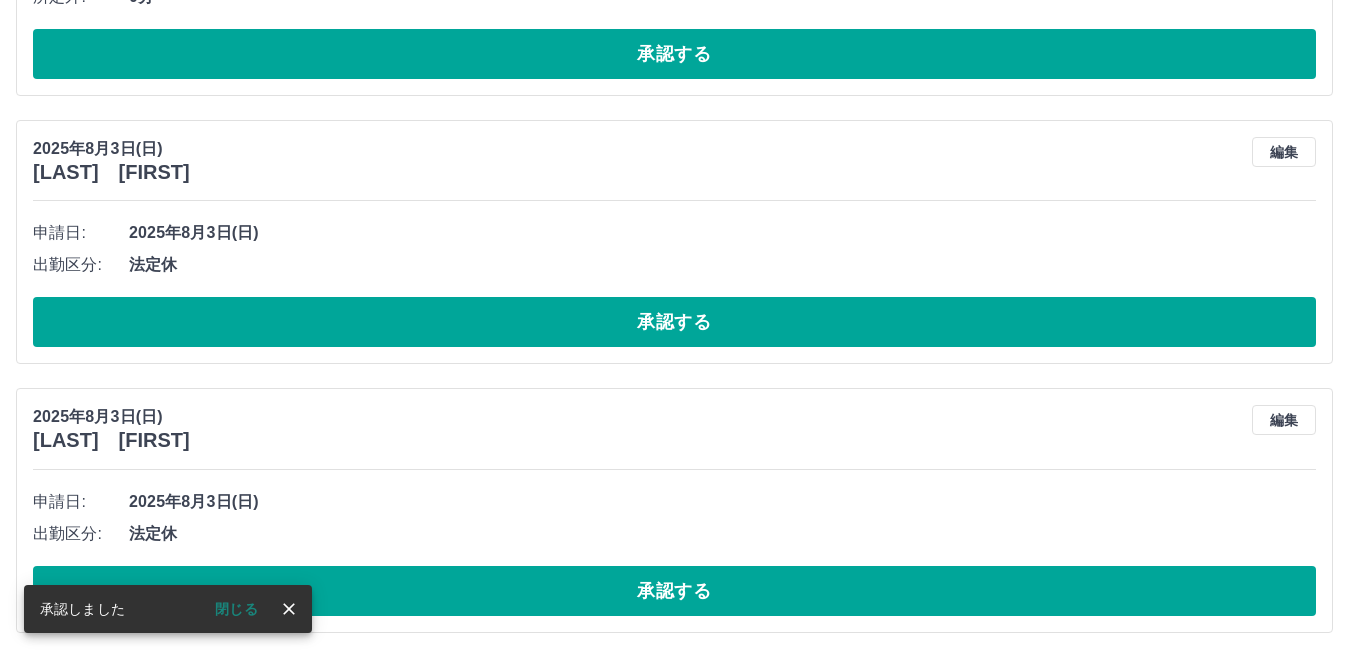 click on "承認する" at bounding box center (674, 591) 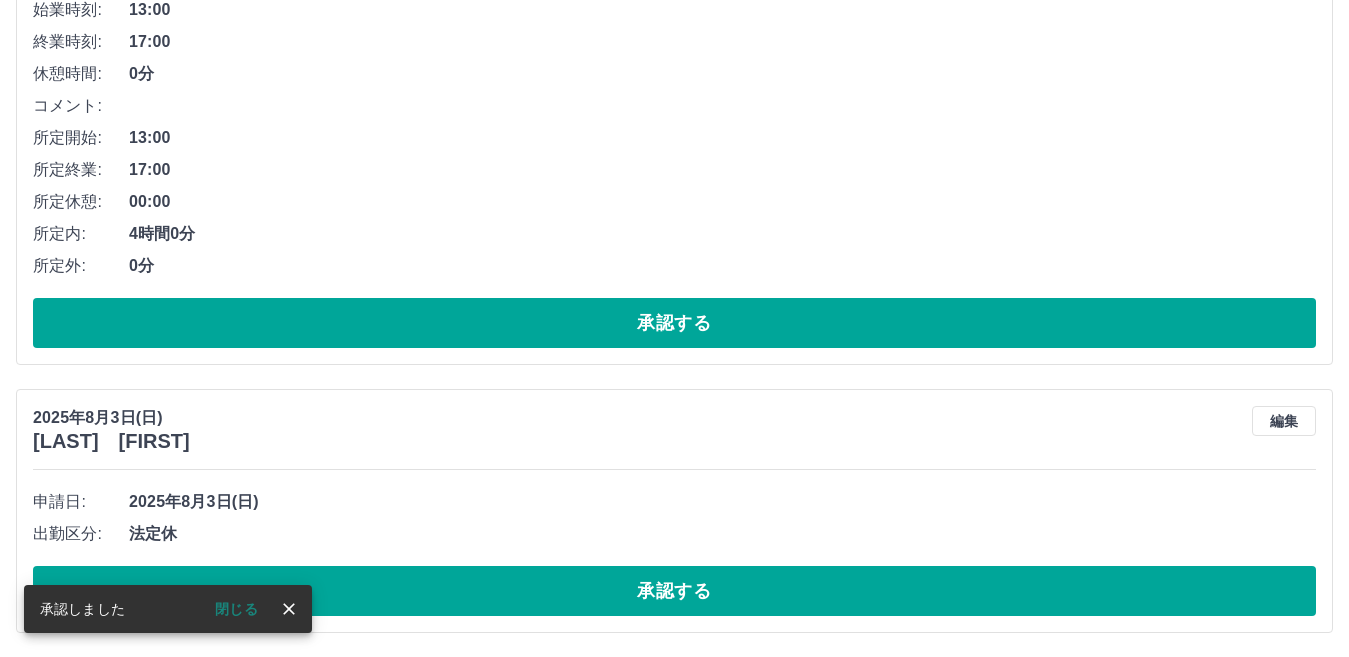 scroll, scrollTop: 1978, scrollLeft: 0, axis: vertical 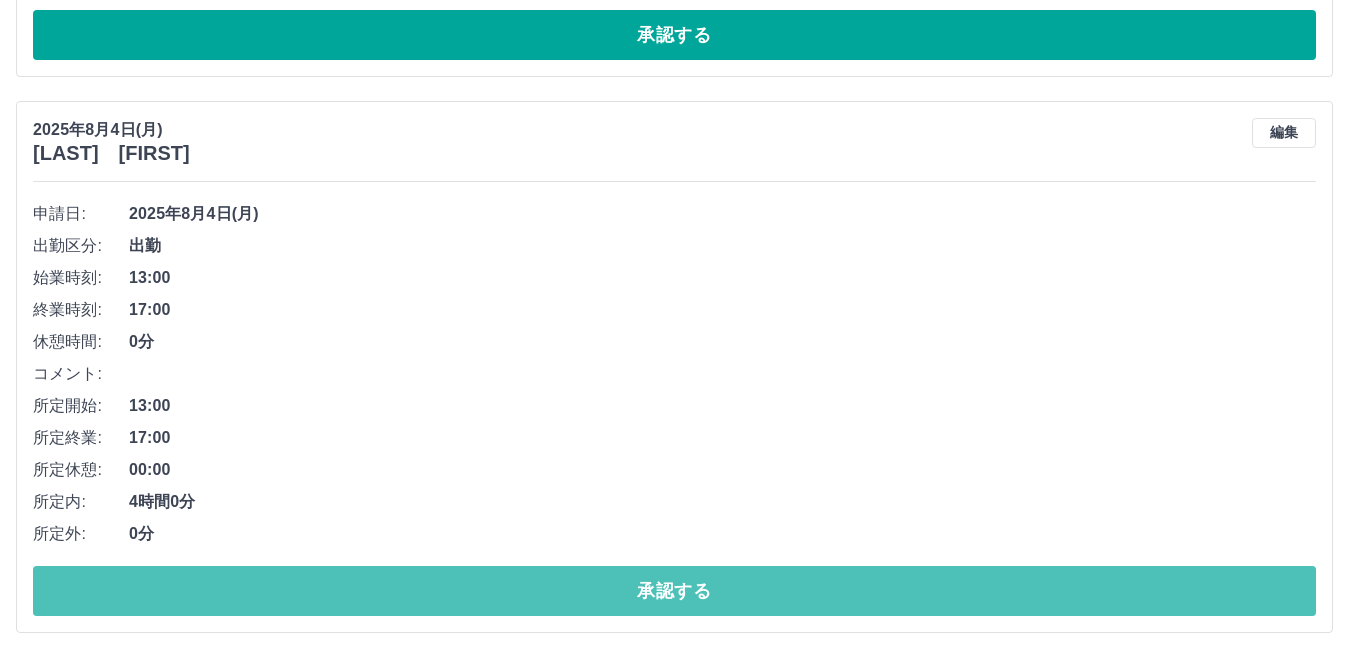 click on "承認する" at bounding box center [674, 591] 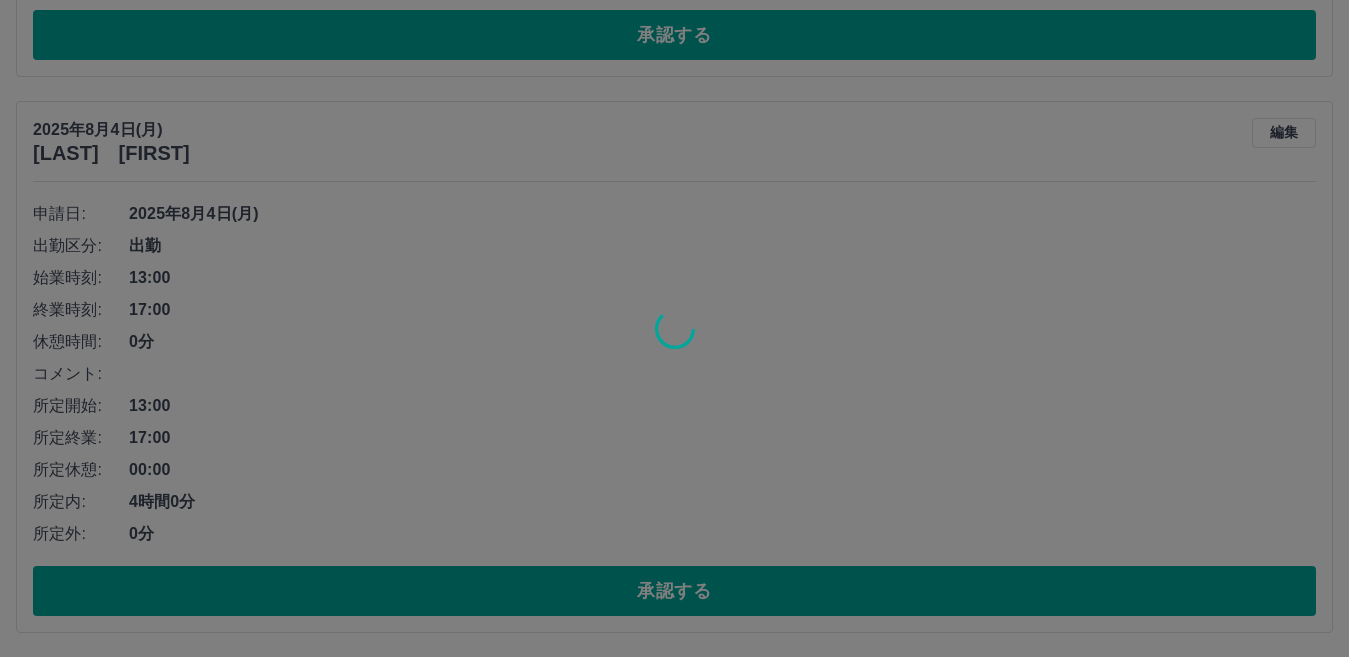 scroll, scrollTop: 1154, scrollLeft: 0, axis: vertical 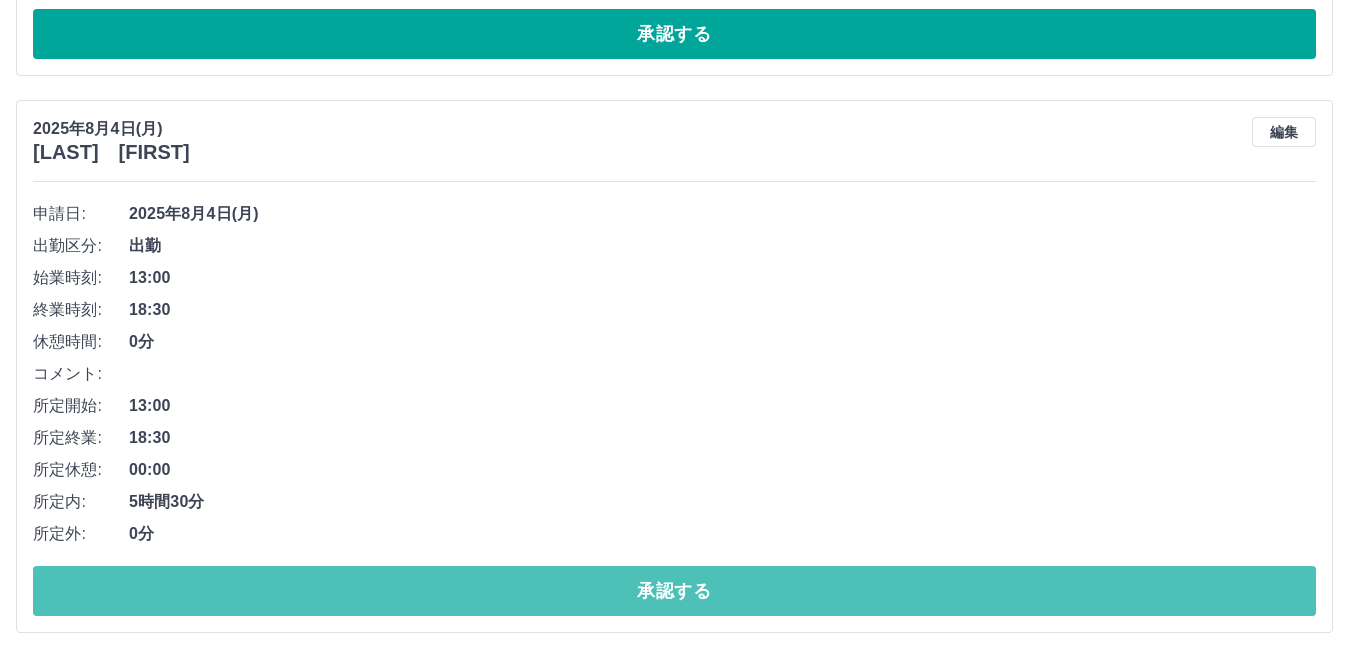 click on "承認する" at bounding box center (674, 591) 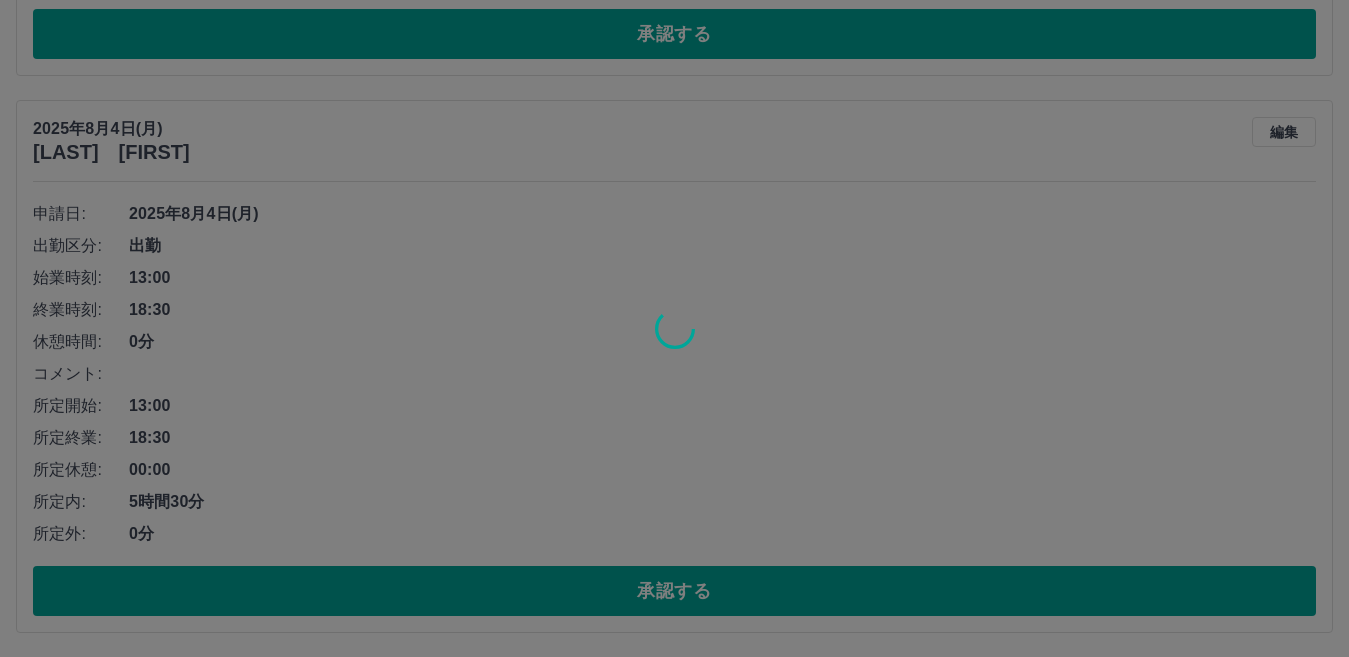 scroll, scrollTop: 597, scrollLeft: 0, axis: vertical 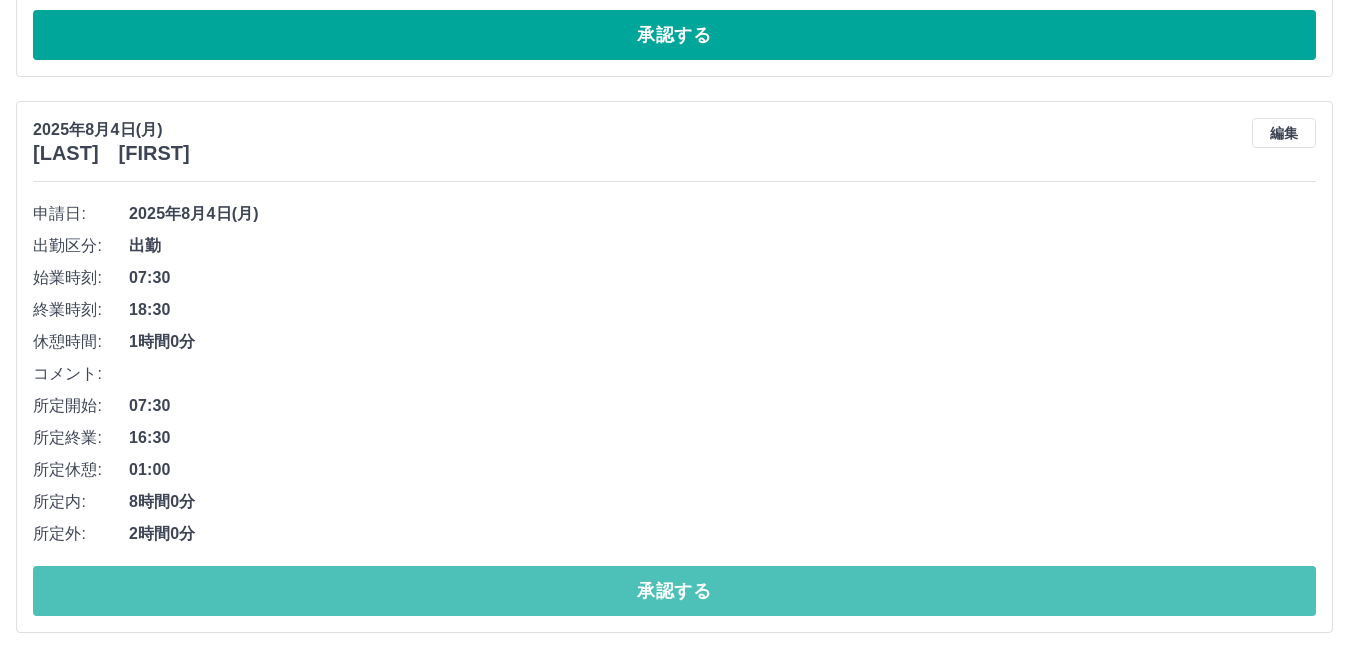 click on "承認する" at bounding box center [674, 591] 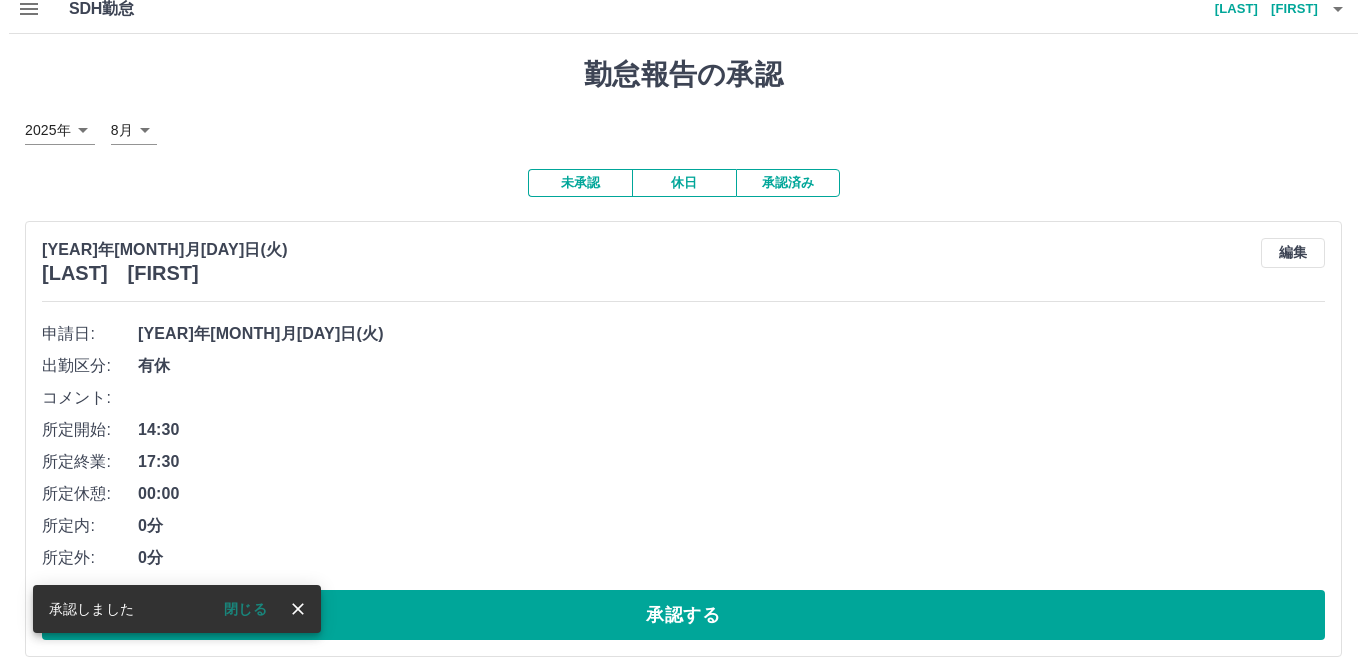 scroll, scrollTop: 0, scrollLeft: 0, axis: both 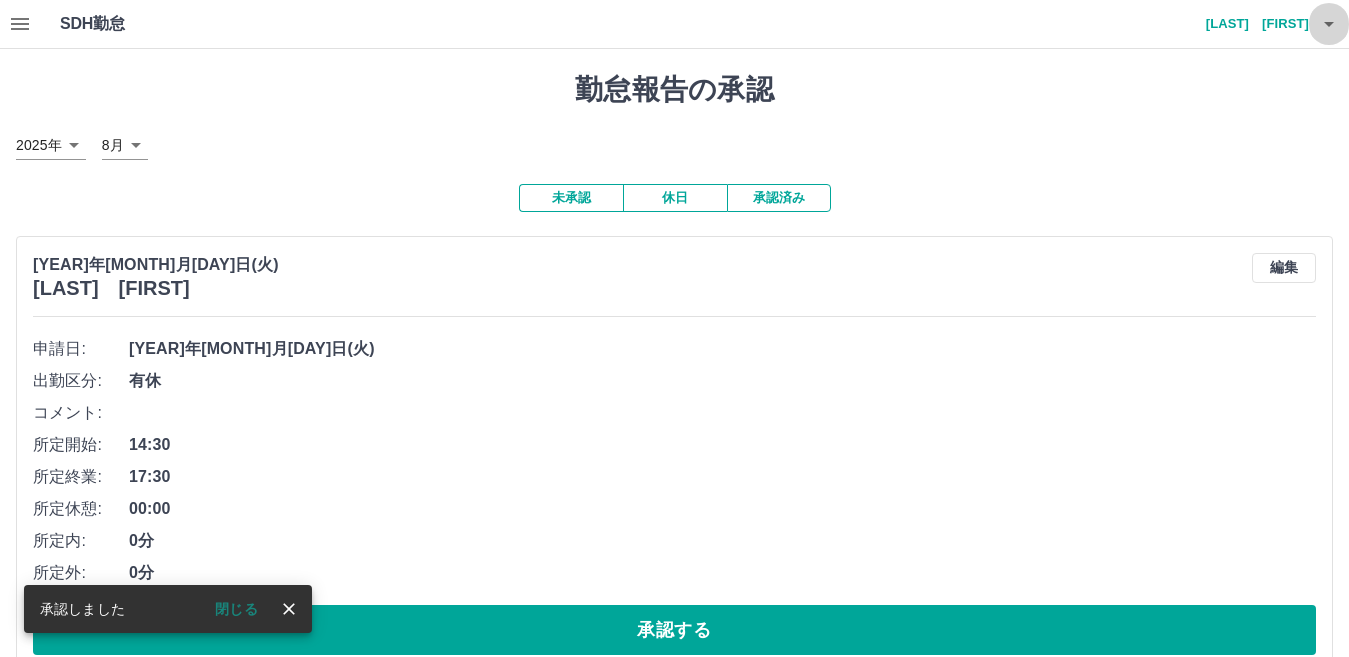 click 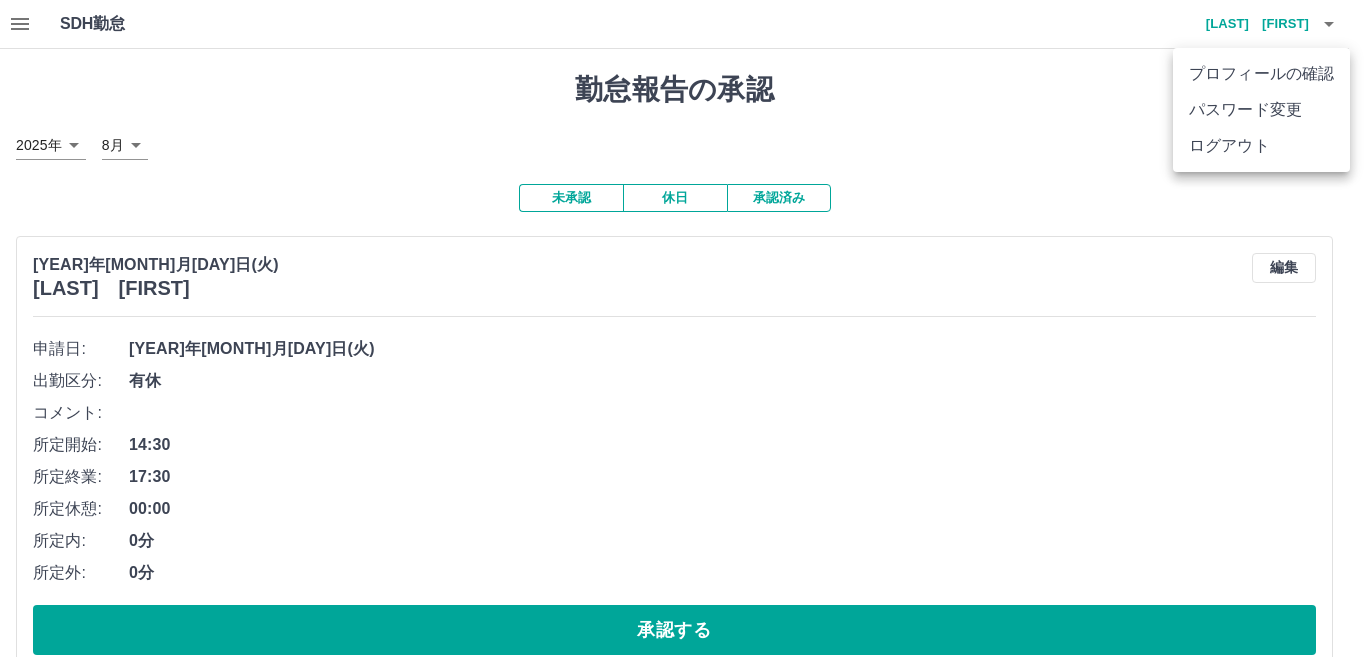 click on "ログアウト" at bounding box center (1261, 146) 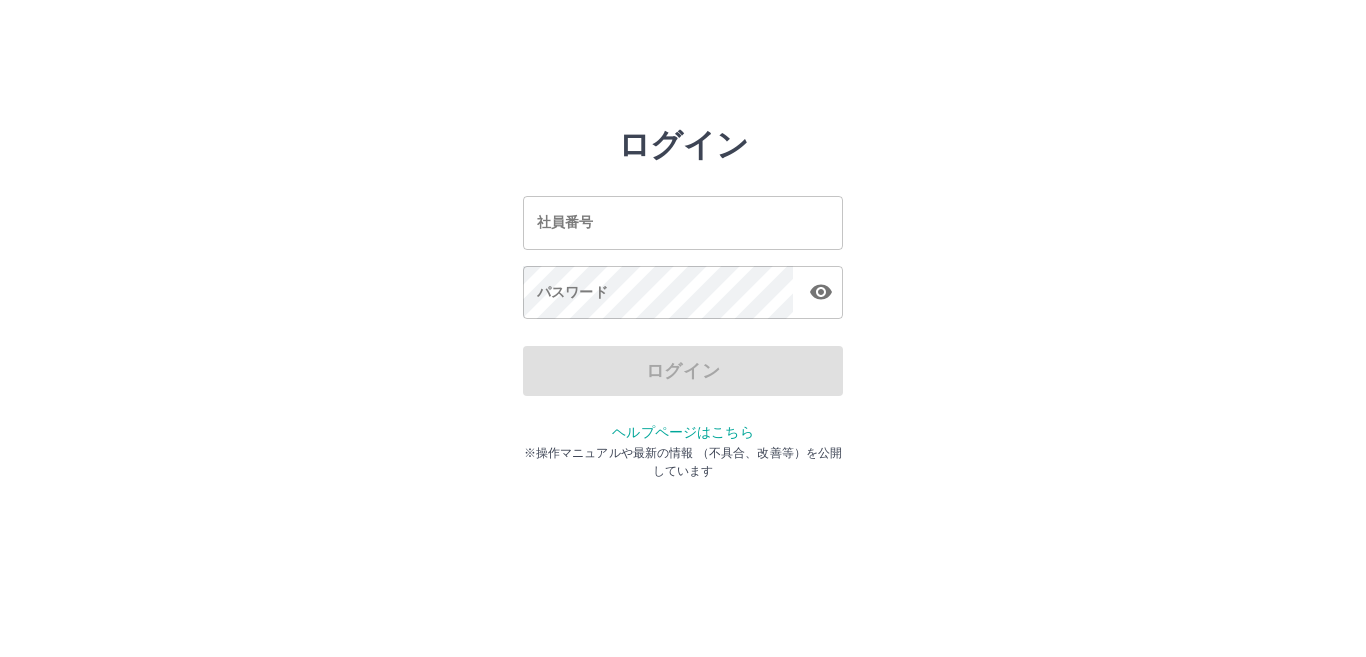 scroll, scrollTop: 0, scrollLeft: 0, axis: both 